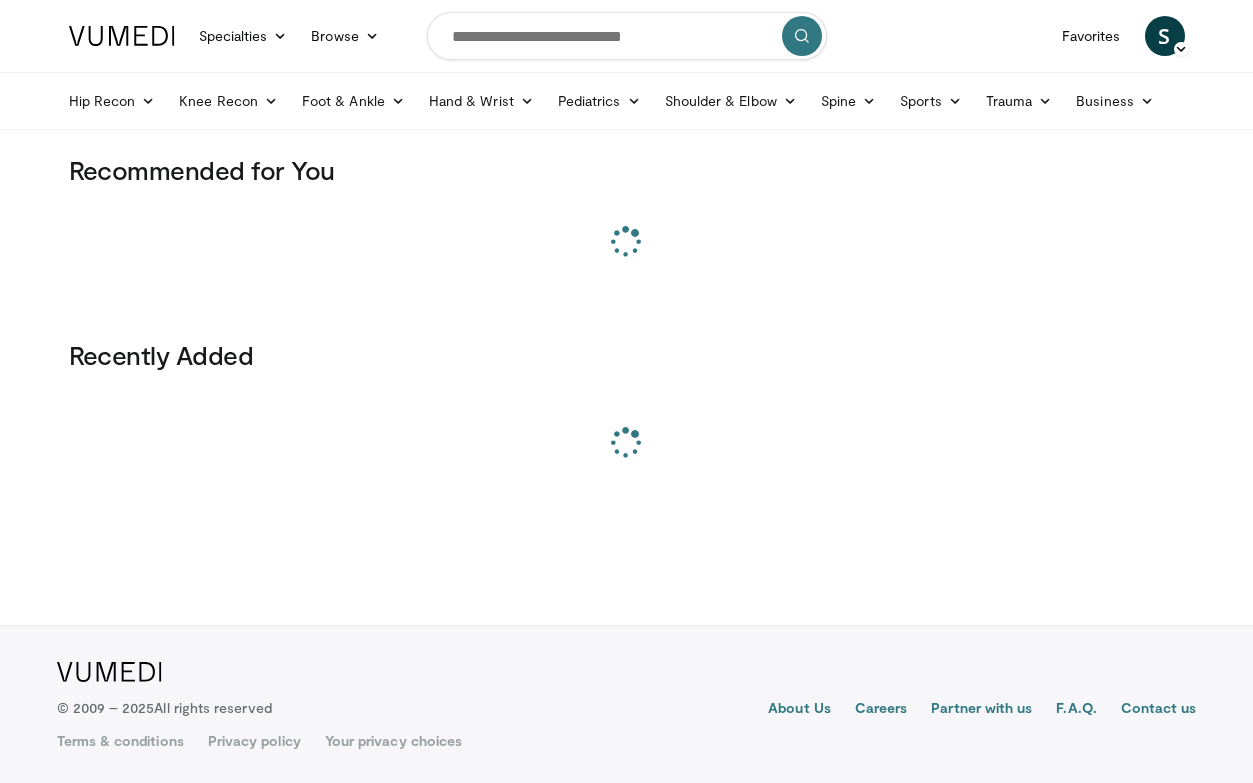 scroll, scrollTop: 0, scrollLeft: 0, axis: both 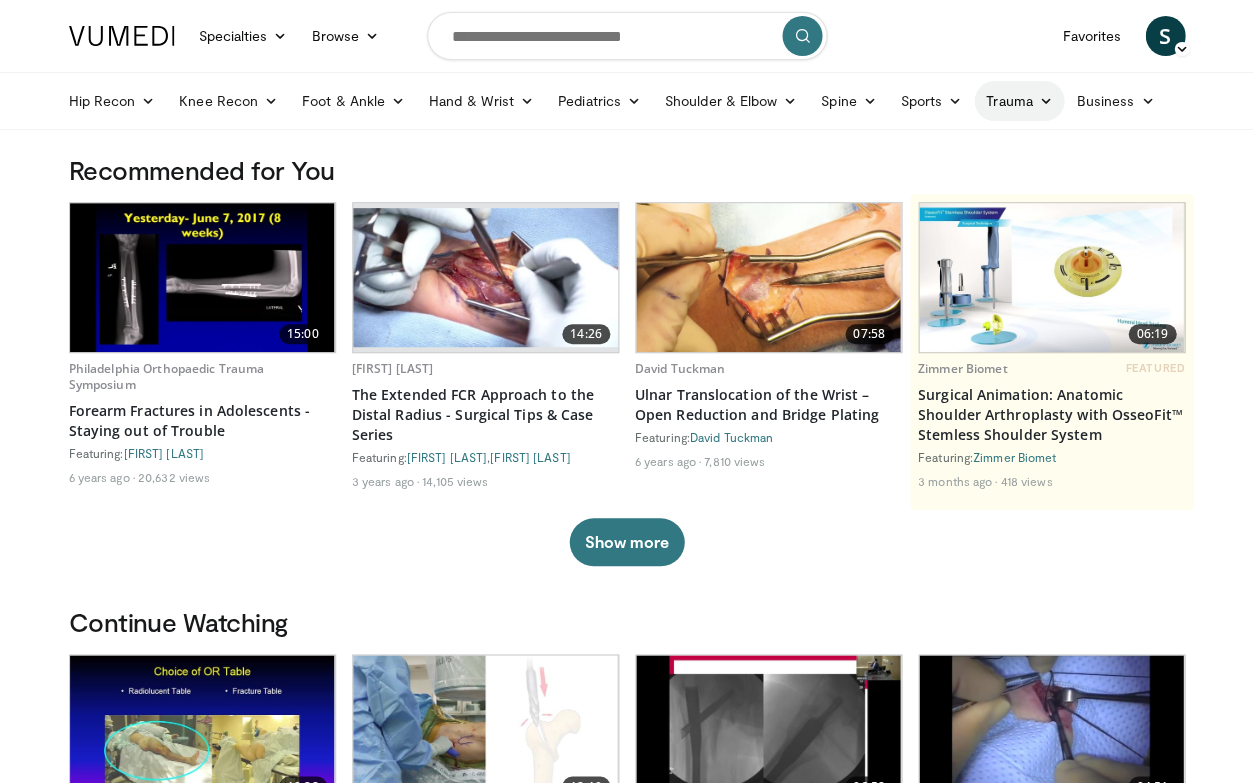 click on "Trauma" at bounding box center (1019, 101) 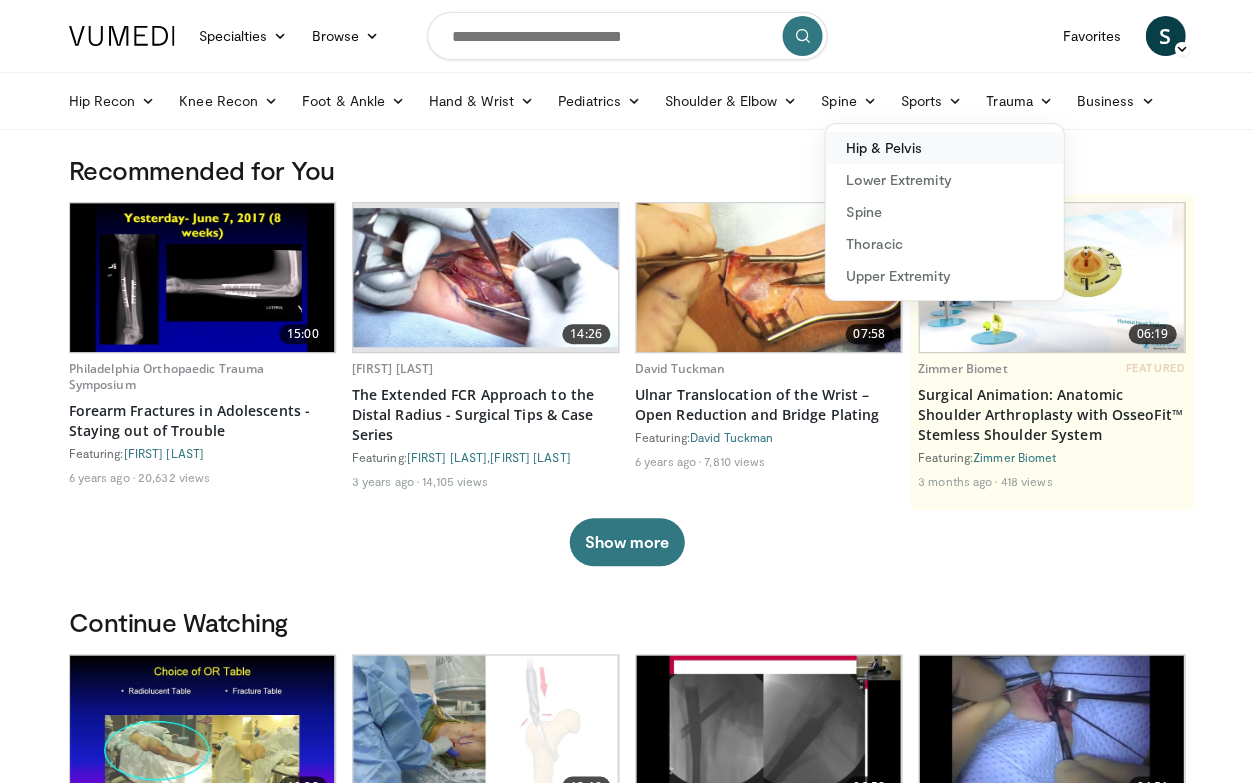 click on "Hip & Pelvis" at bounding box center (944, 148) 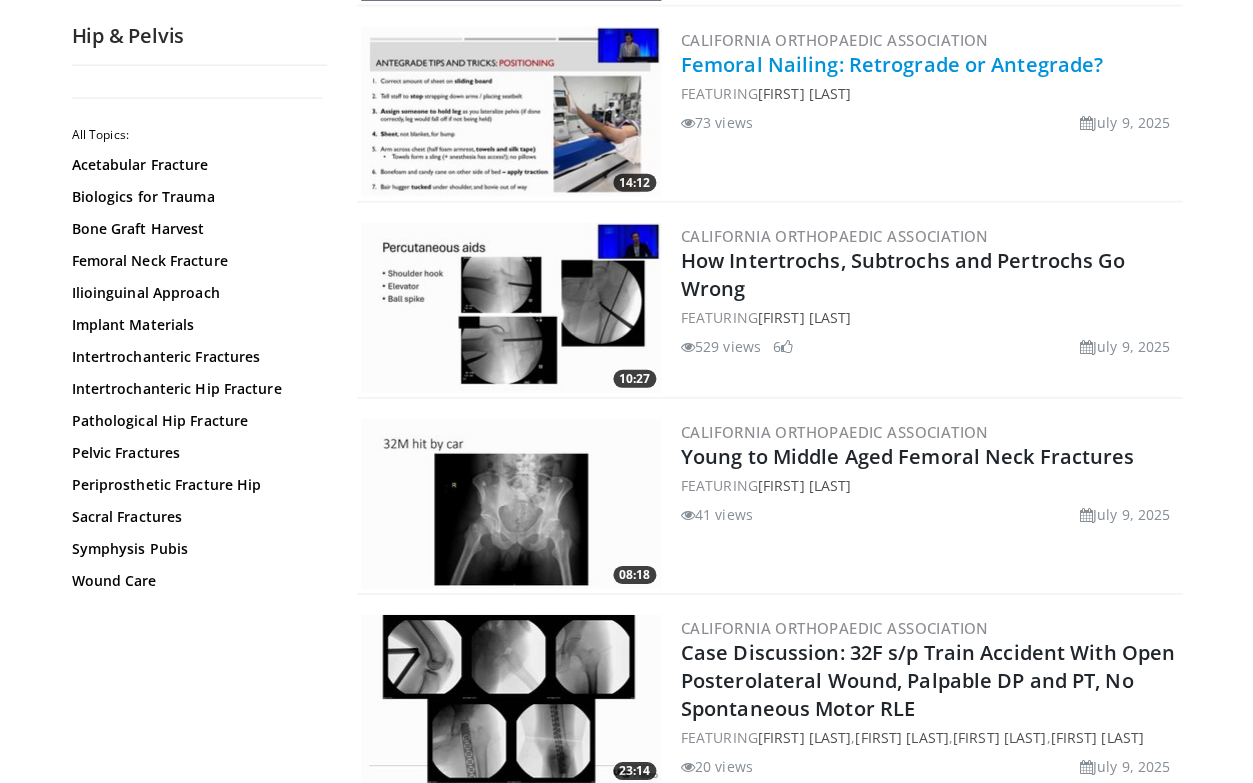 scroll, scrollTop: 2355, scrollLeft: 0, axis: vertical 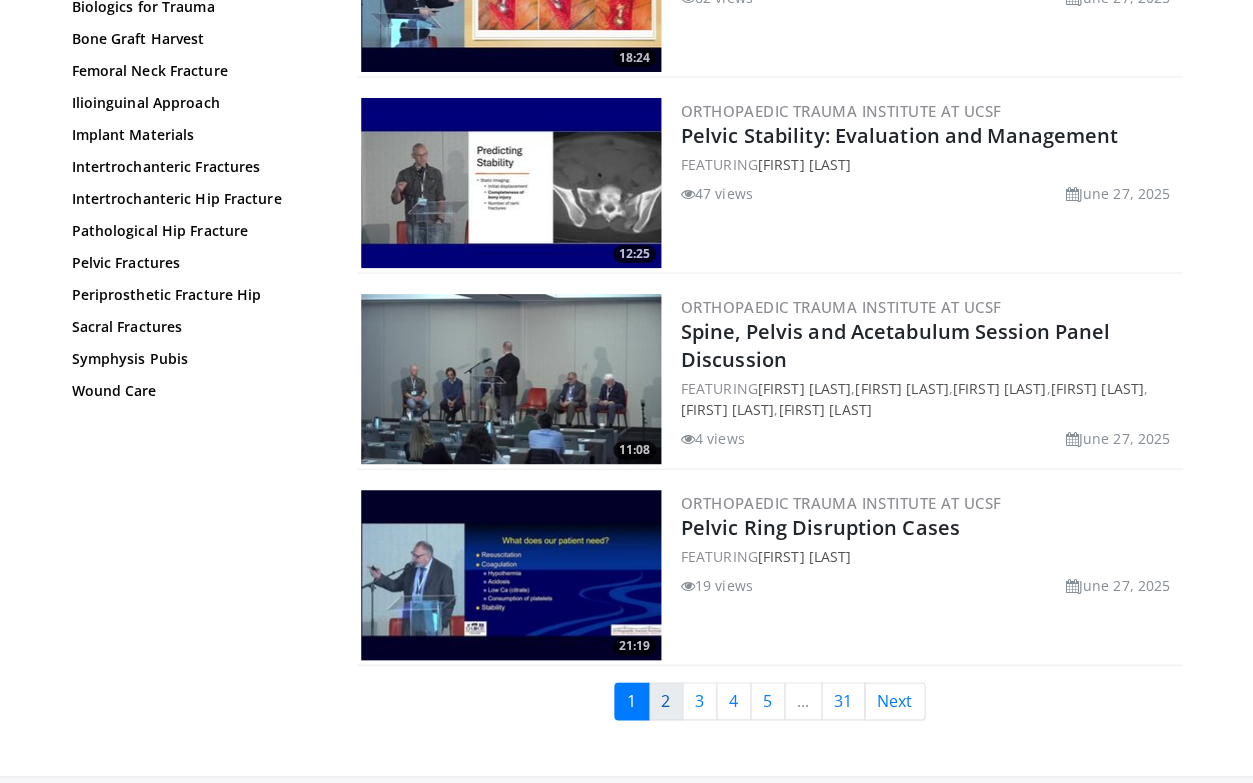 click on "2" at bounding box center (665, 701) 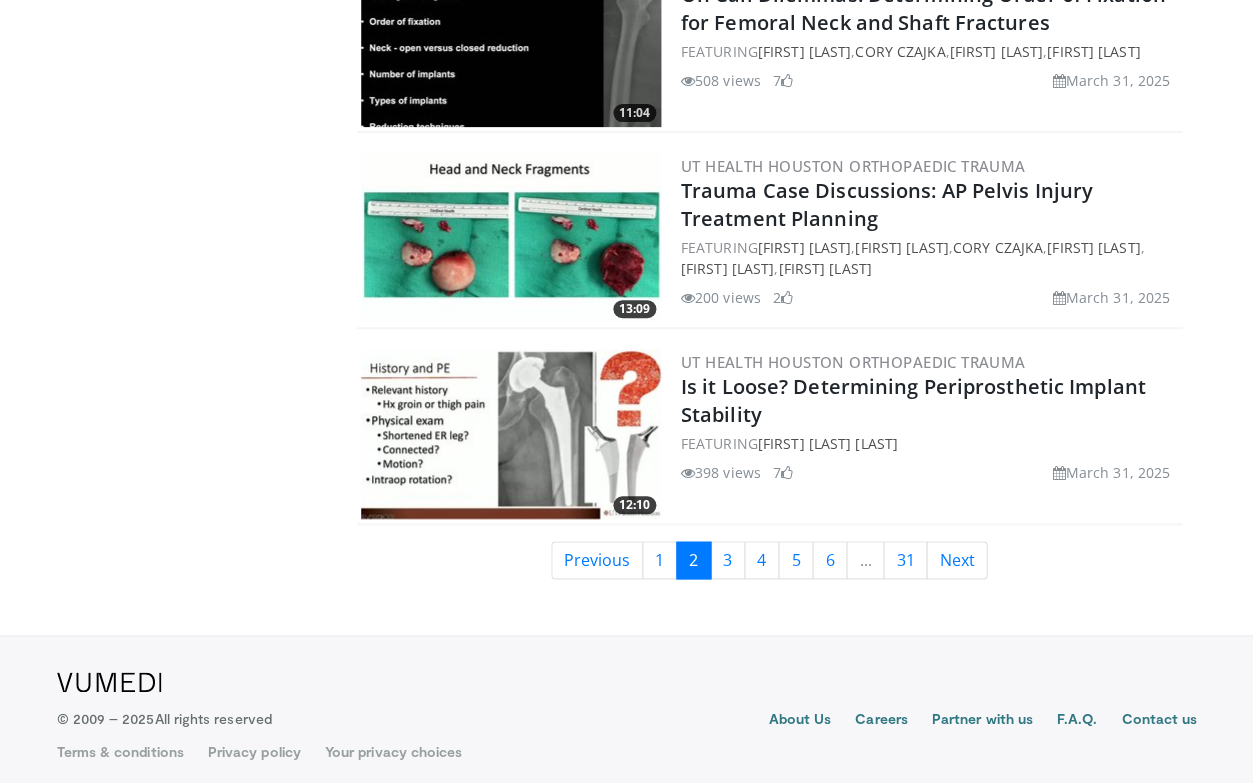 scroll, scrollTop: 4590, scrollLeft: 0, axis: vertical 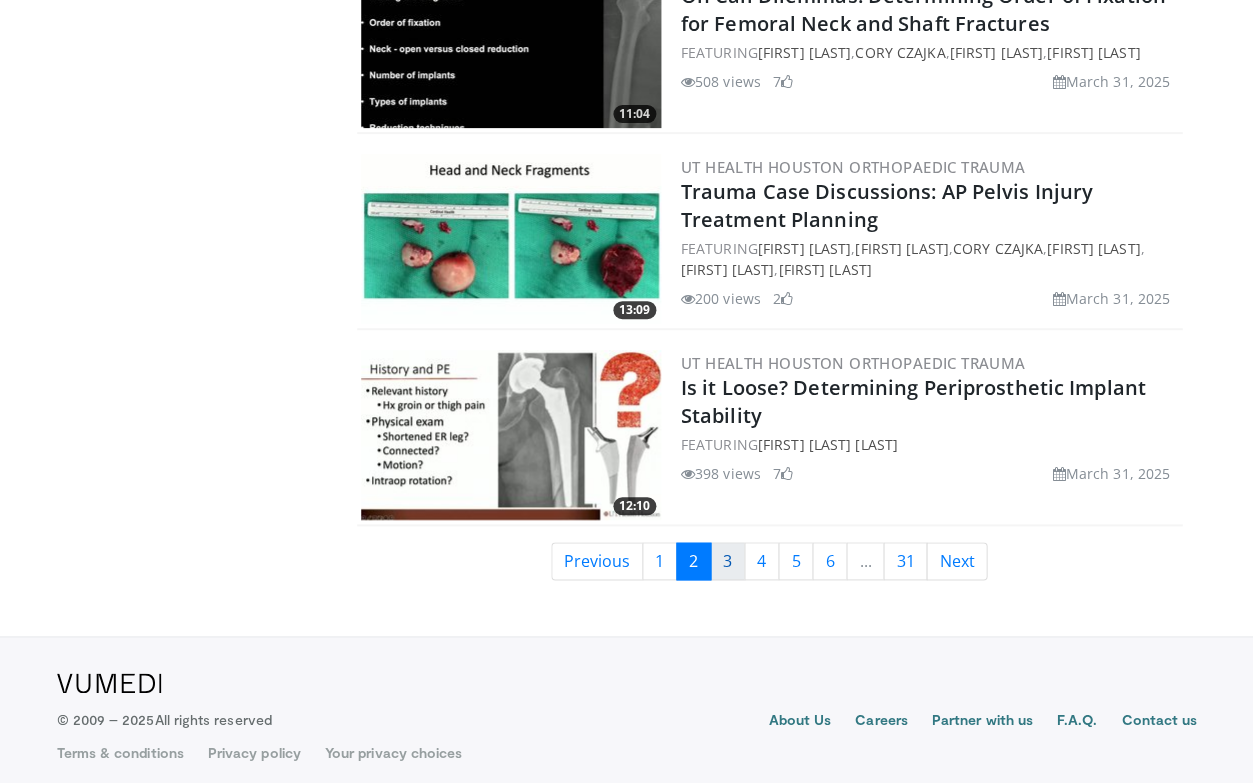 click on "3" at bounding box center [727, 561] 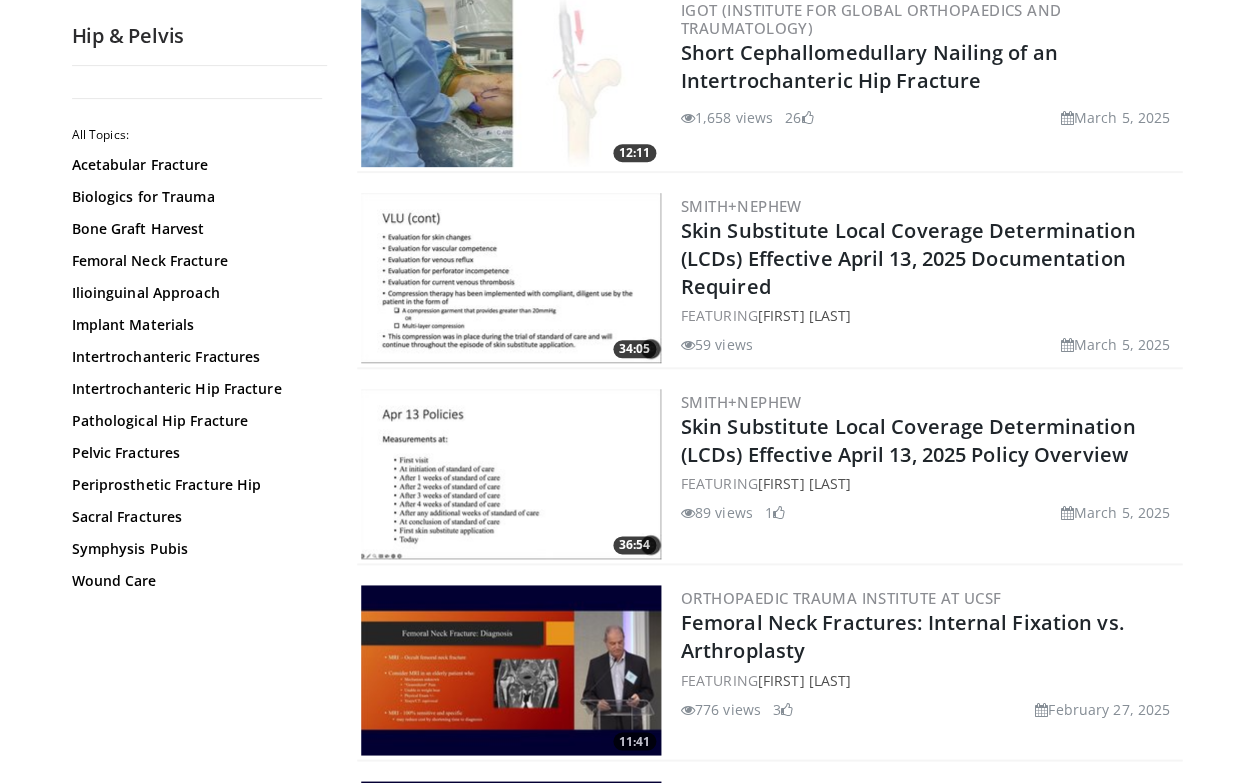 scroll, scrollTop: 1601, scrollLeft: 0, axis: vertical 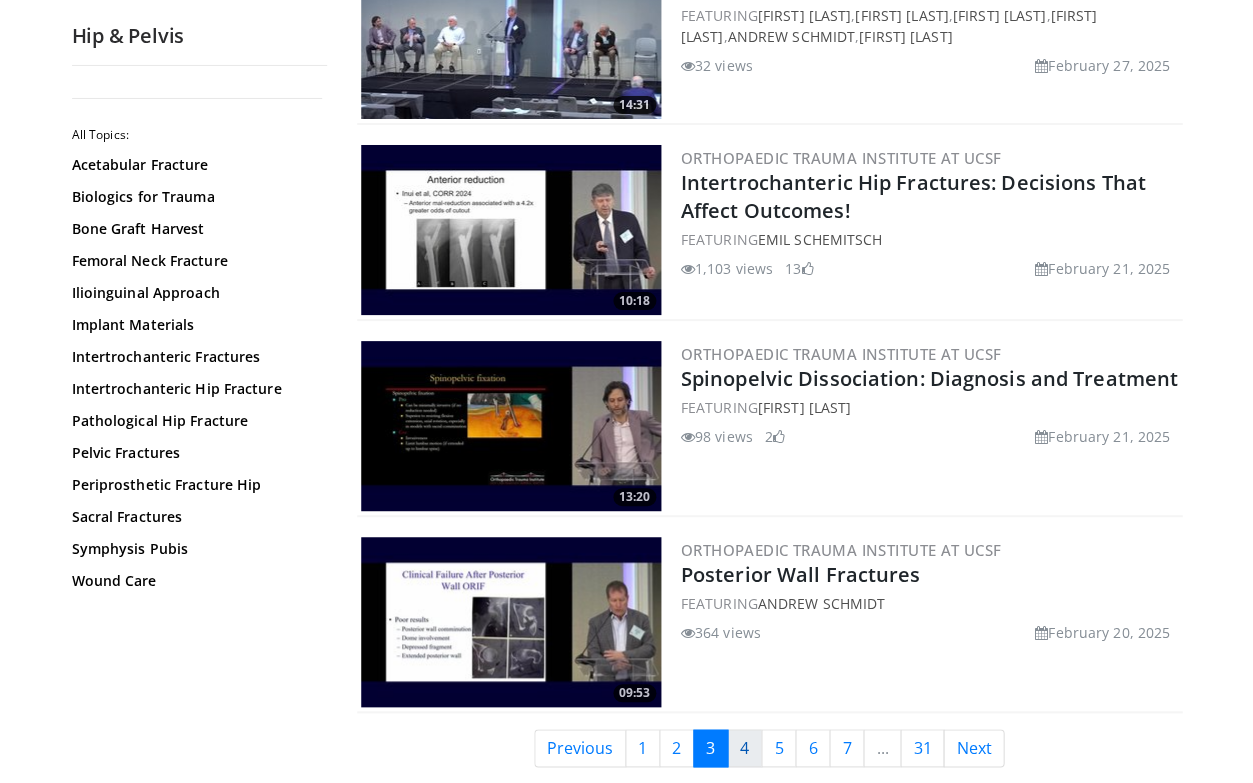 click on "4" at bounding box center (744, 748) 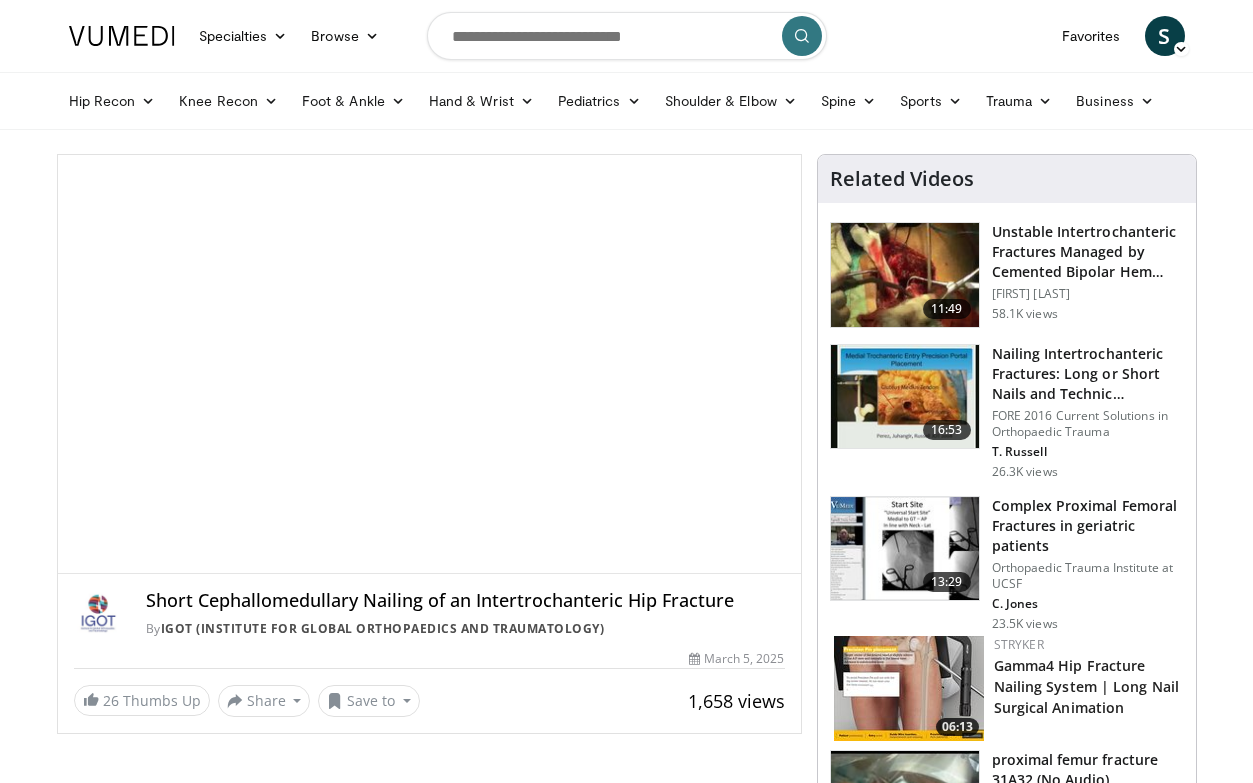 scroll, scrollTop: 0, scrollLeft: 0, axis: both 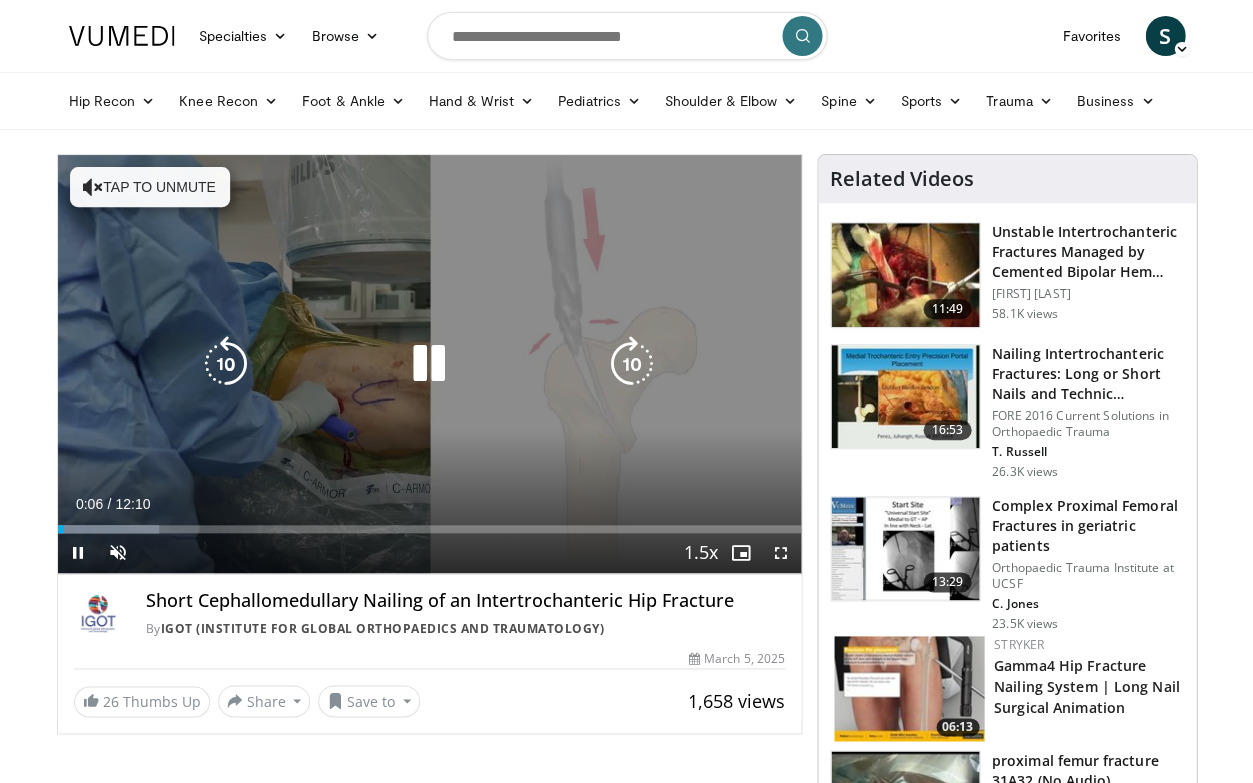 click at bounding box center (429, 364) 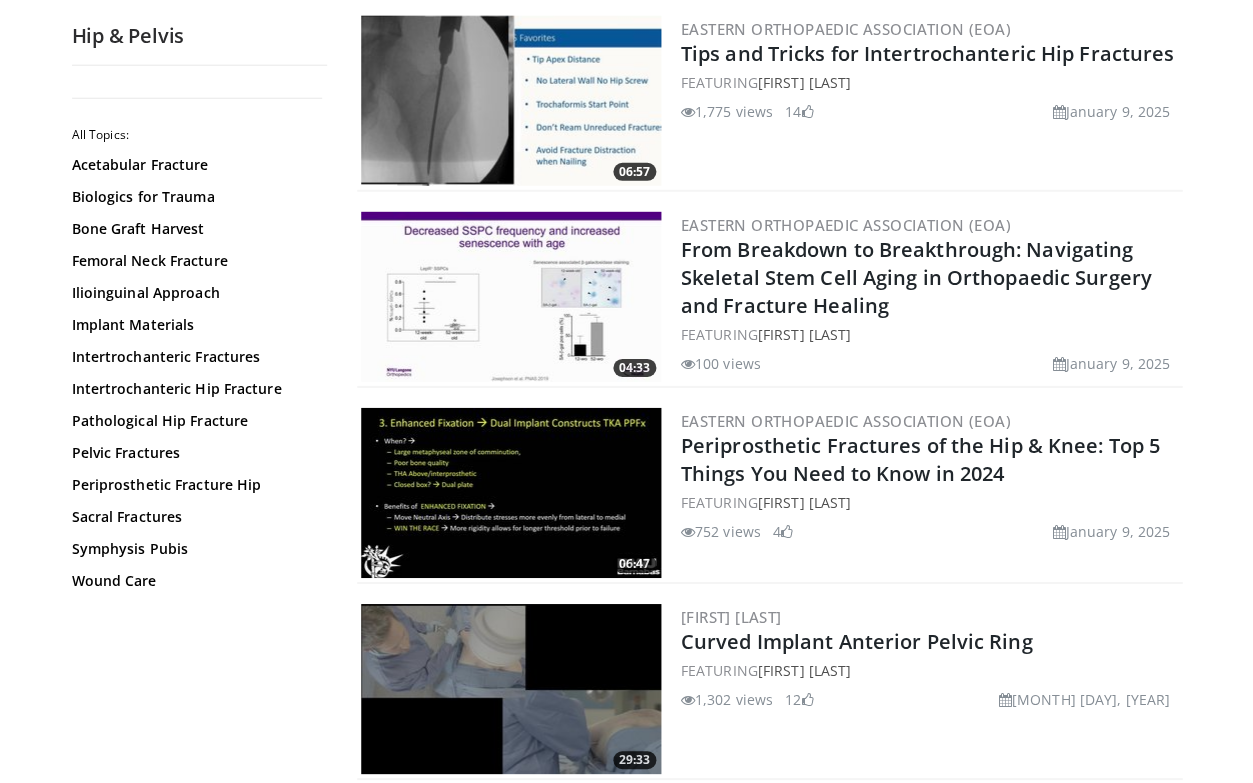 scroll, scrollTop: 996, scrollLeft: 0, axis: vertical 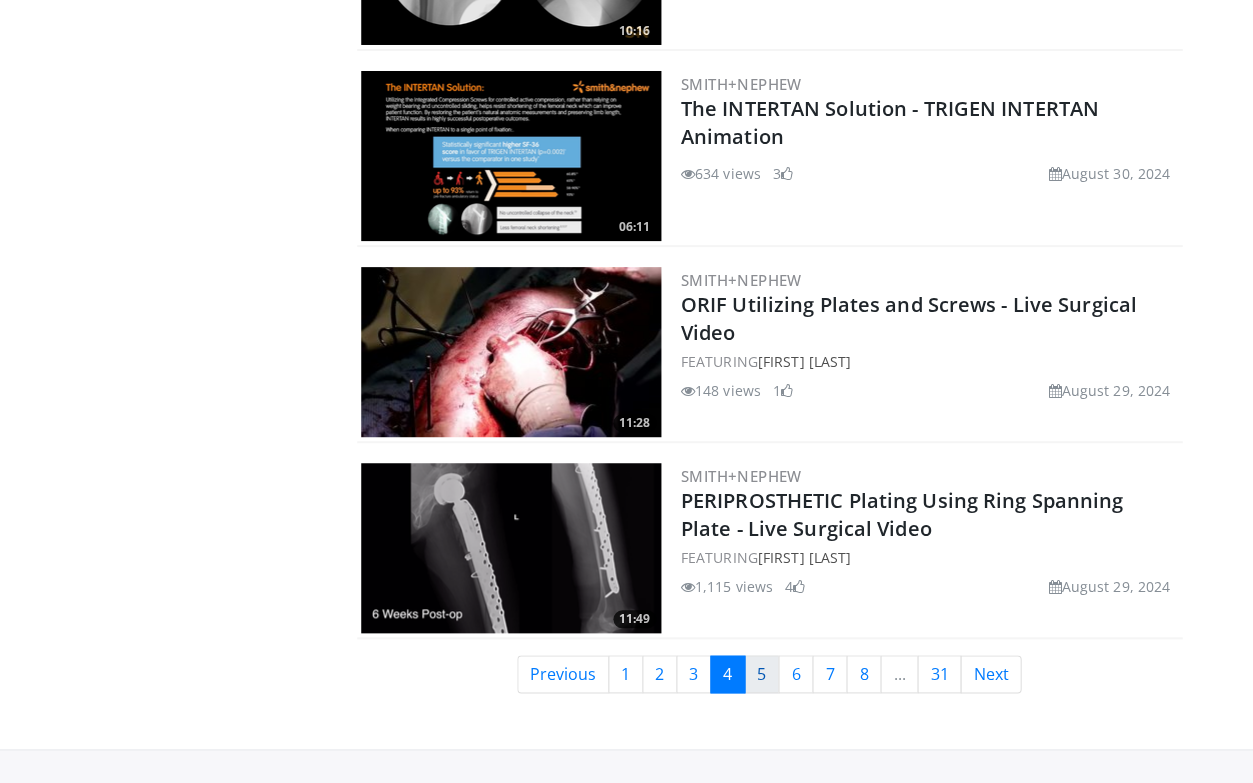 click on "5" at bounding box center [761, 674] 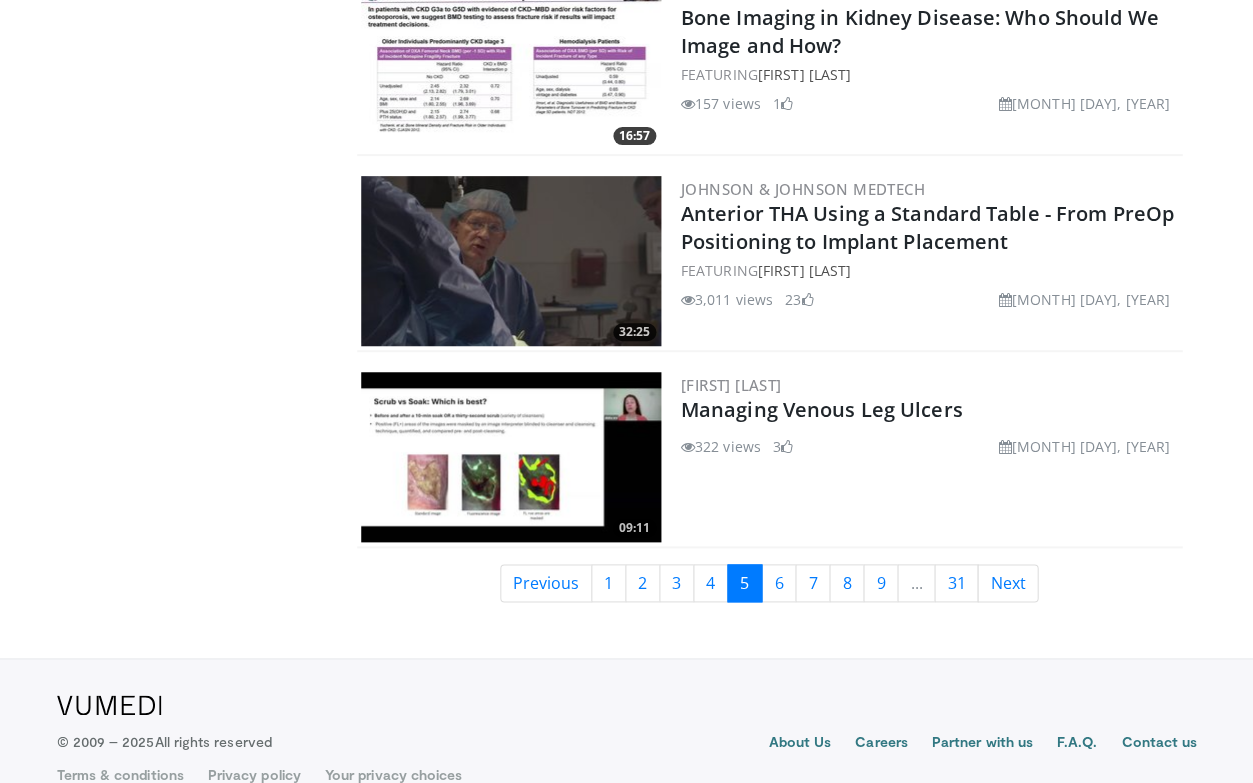 scroll, scrollTop: 4613, scrollLeft: 0, axis: vertical 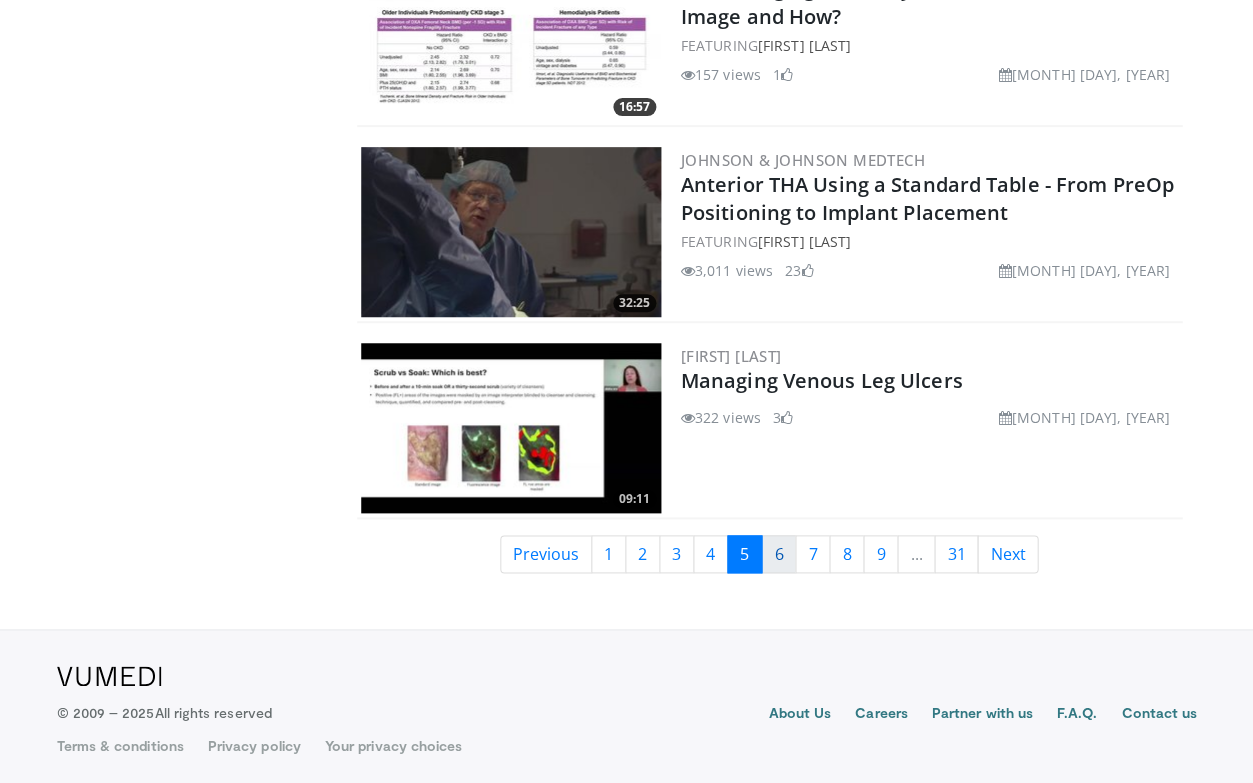 click on "6" at bounding box center (778, 554) 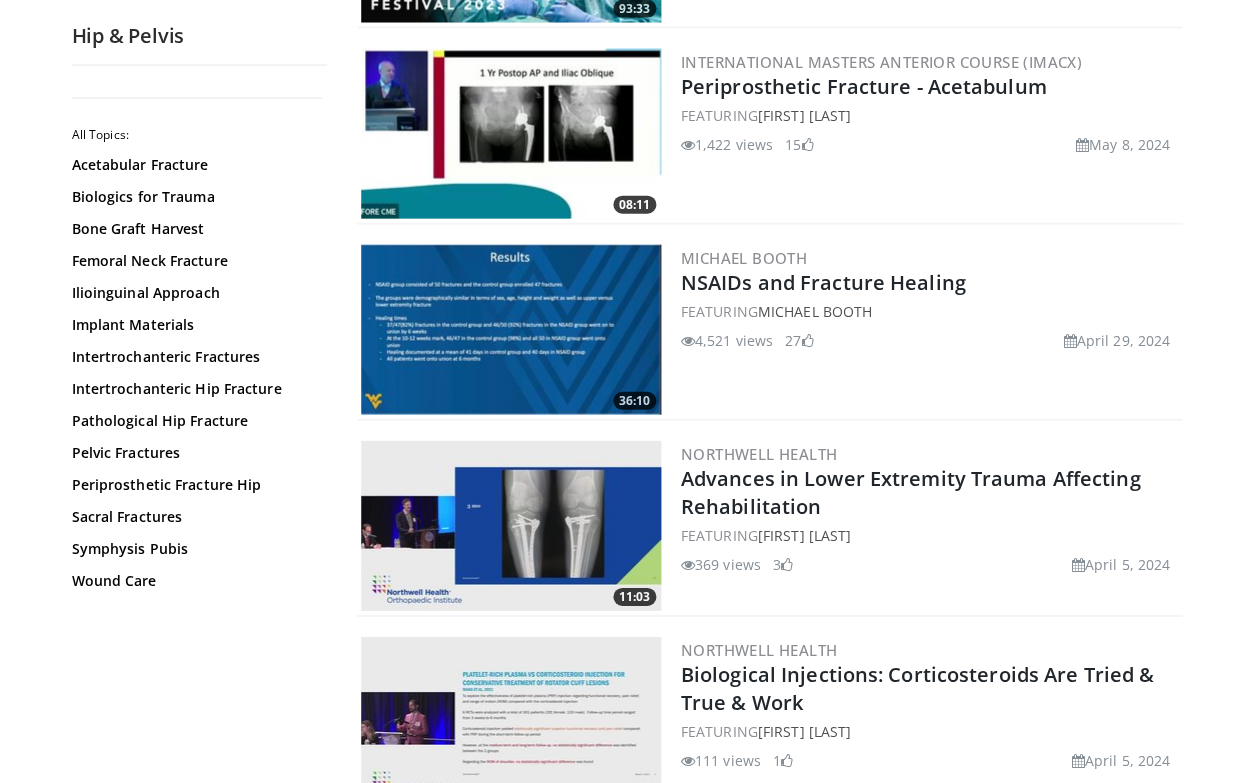 scroll, scrollTop: 818, scrollLeft: 0, axis: vertical 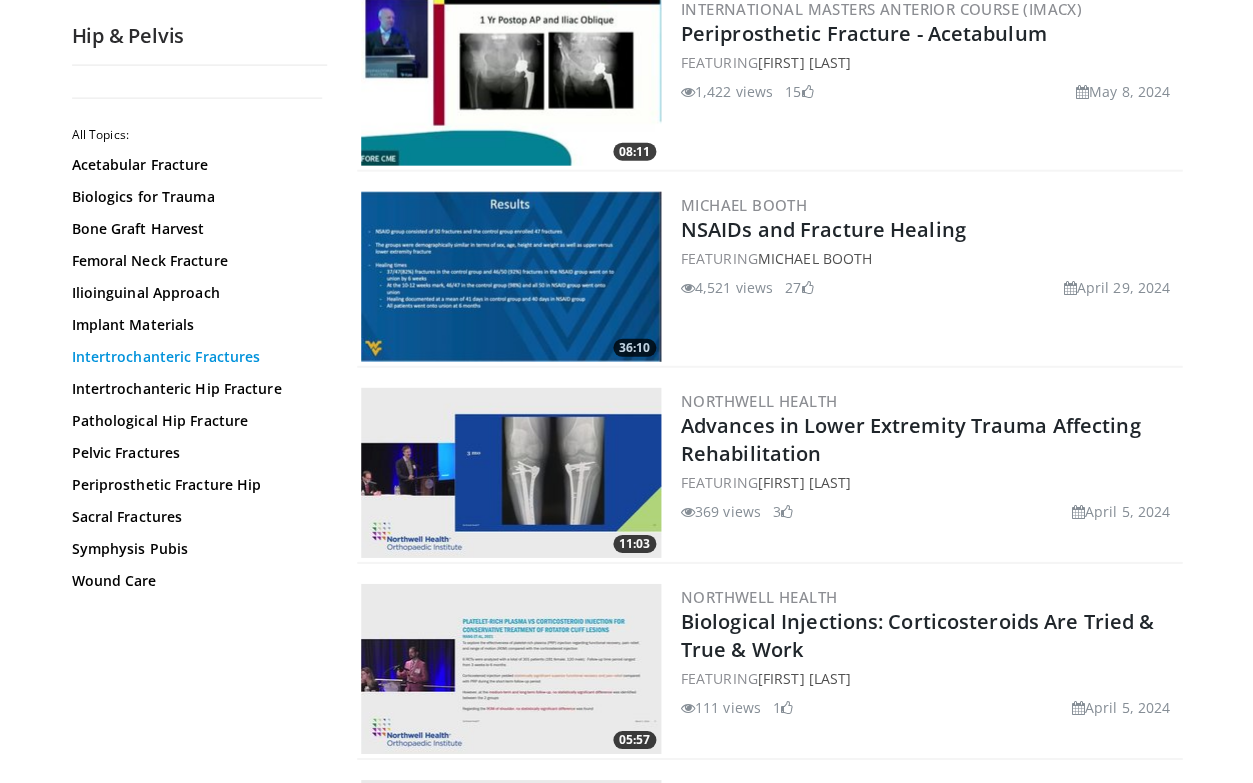 click on "Intertrochanteric Fractures" at bounding box center [194, 357] 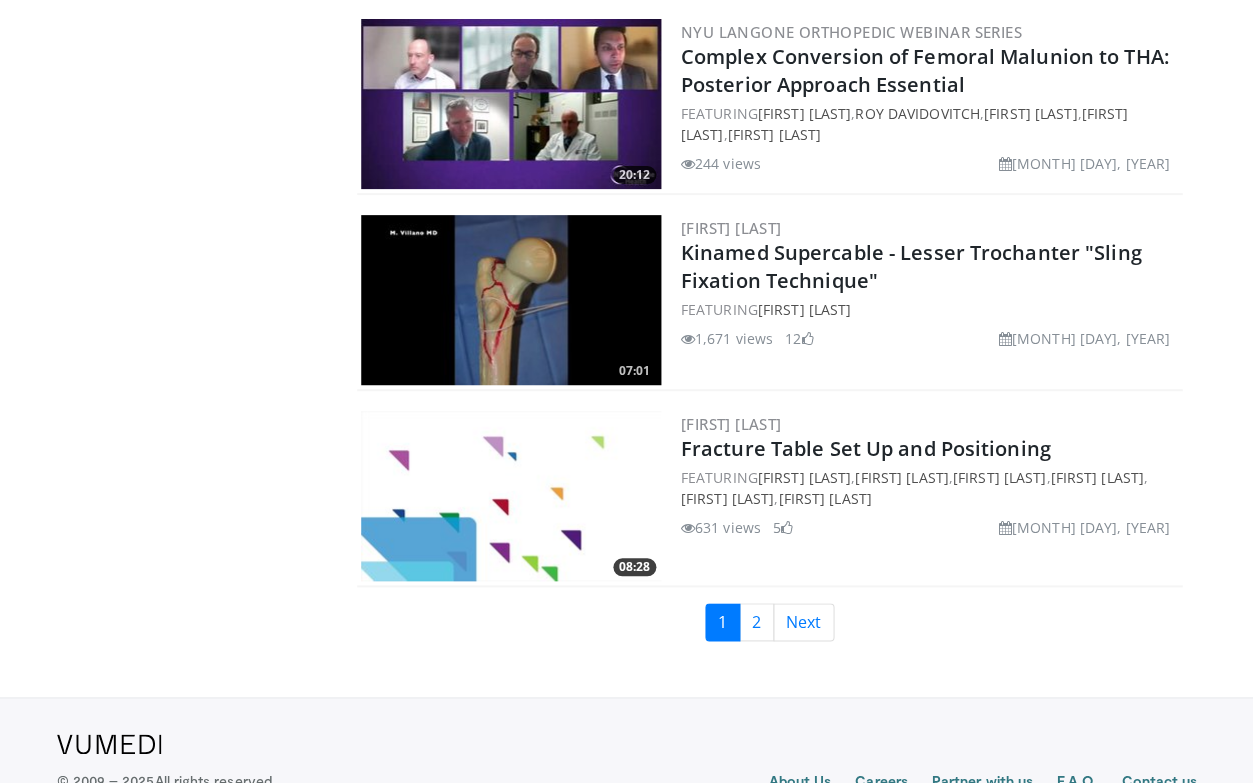 scroll, scrollTop: 4534, scrollLeft: 0, axis: vertical 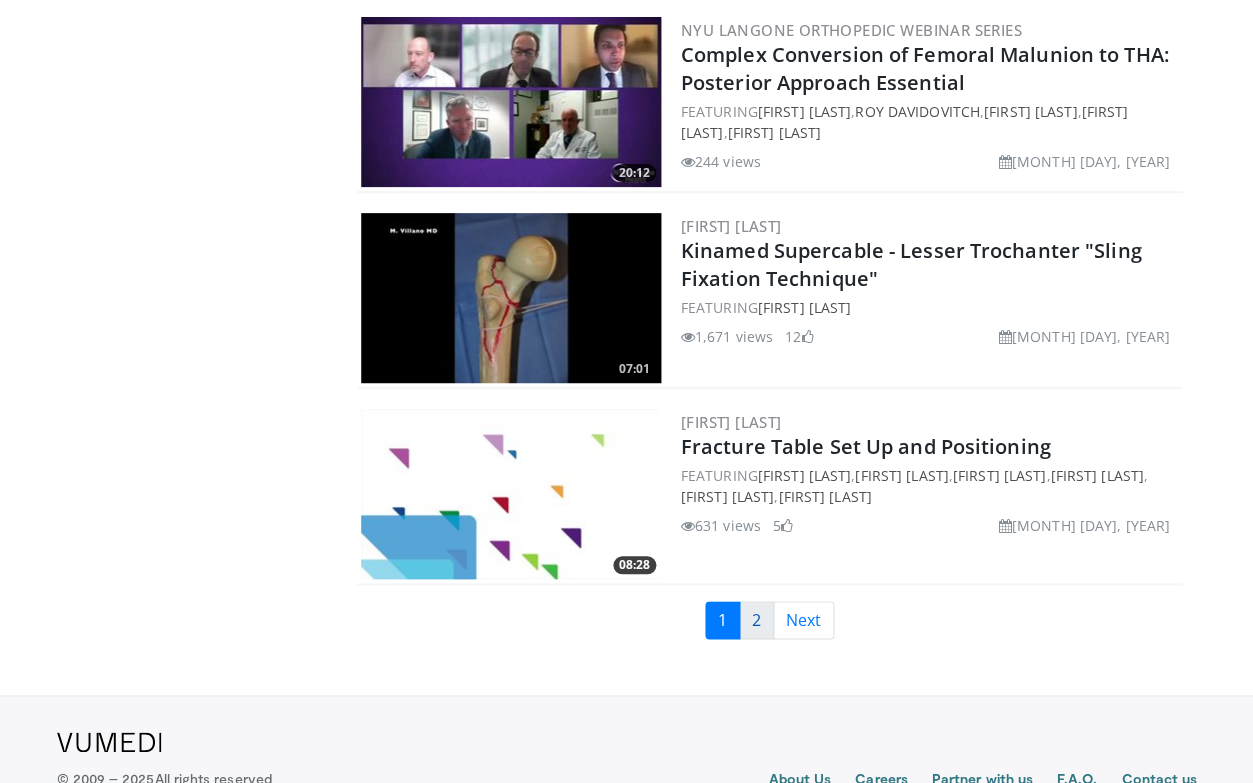 click on "2" at bounding box center (756, 620) 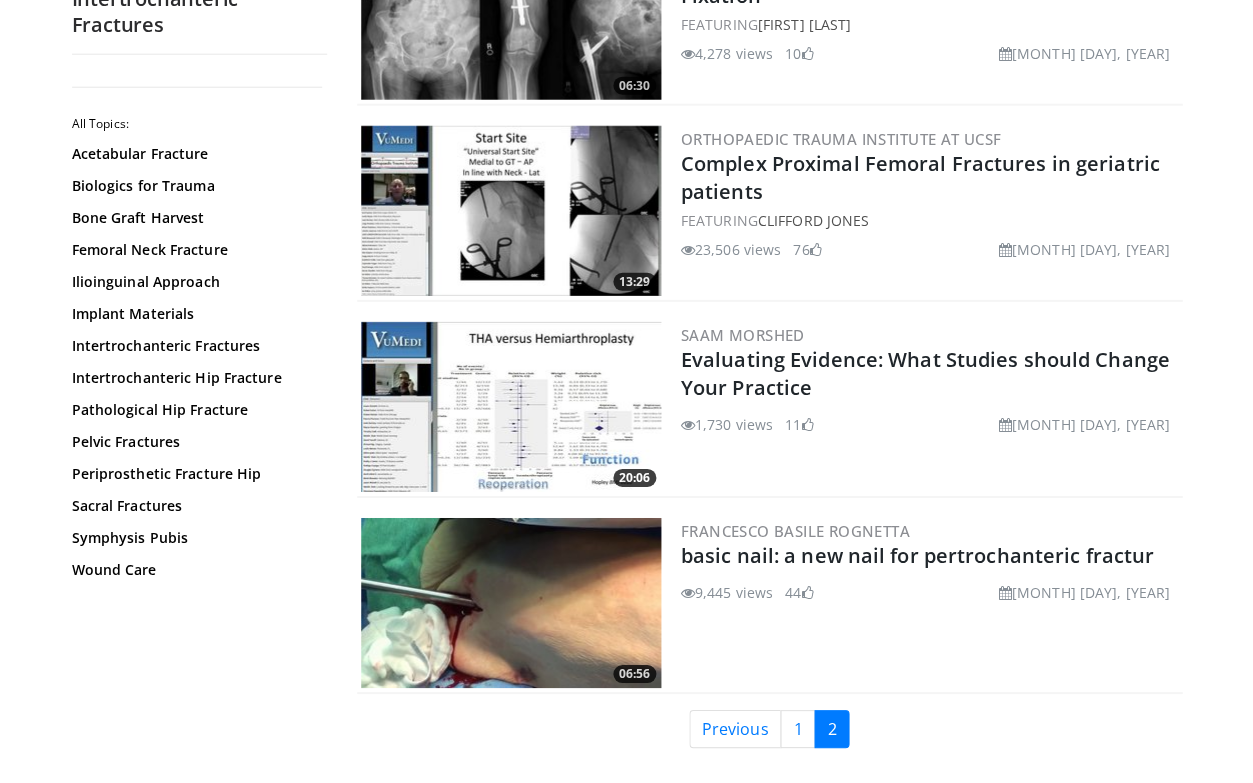 scroll, scrollTop: 4036, scrollLeft: 0, axis: vertical 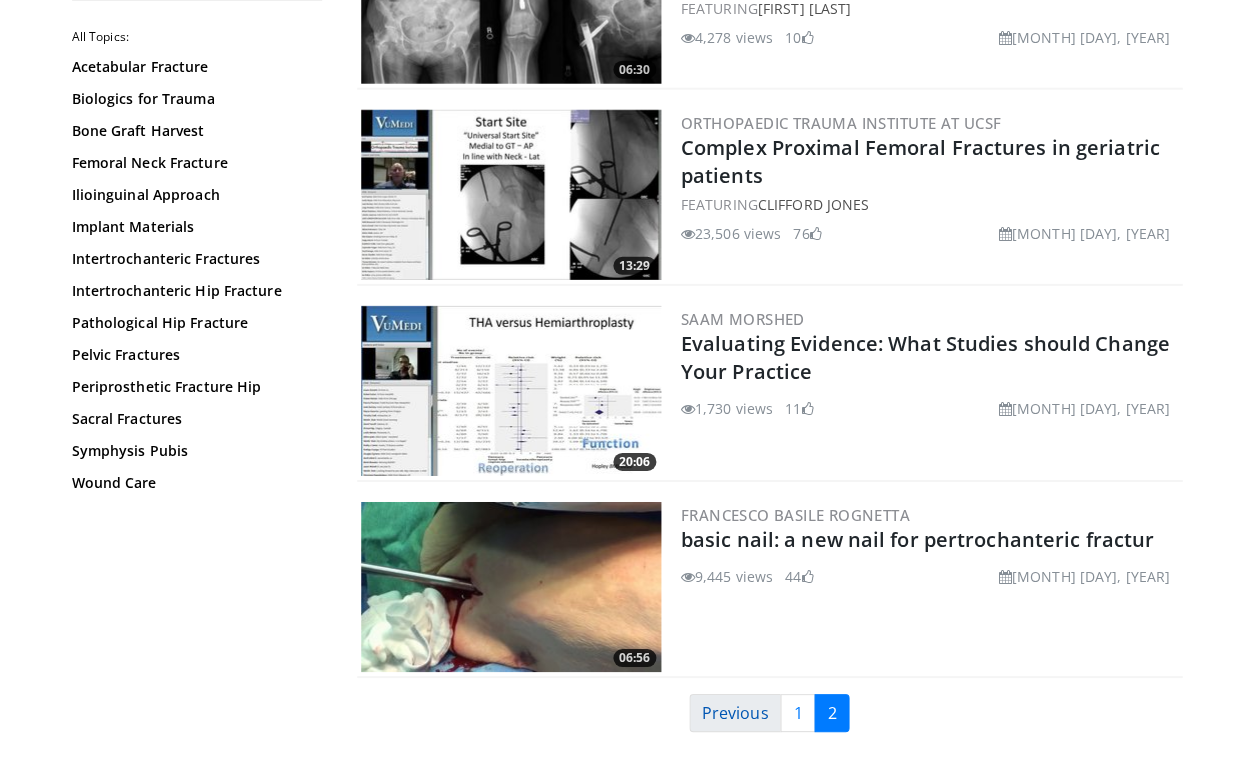 click on "Previous" at bounding box center (735, 713) 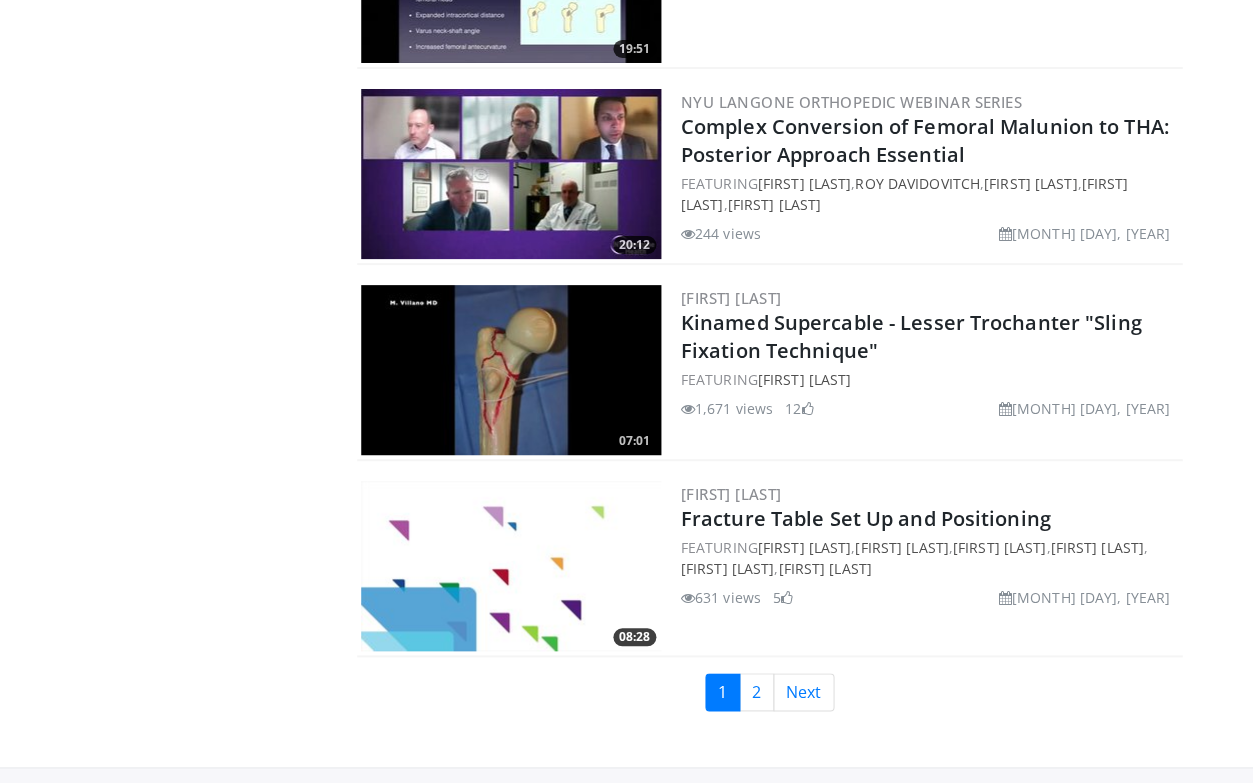 scroll, scrollTop: 4466, scrollLeft: 0, axis: vertical 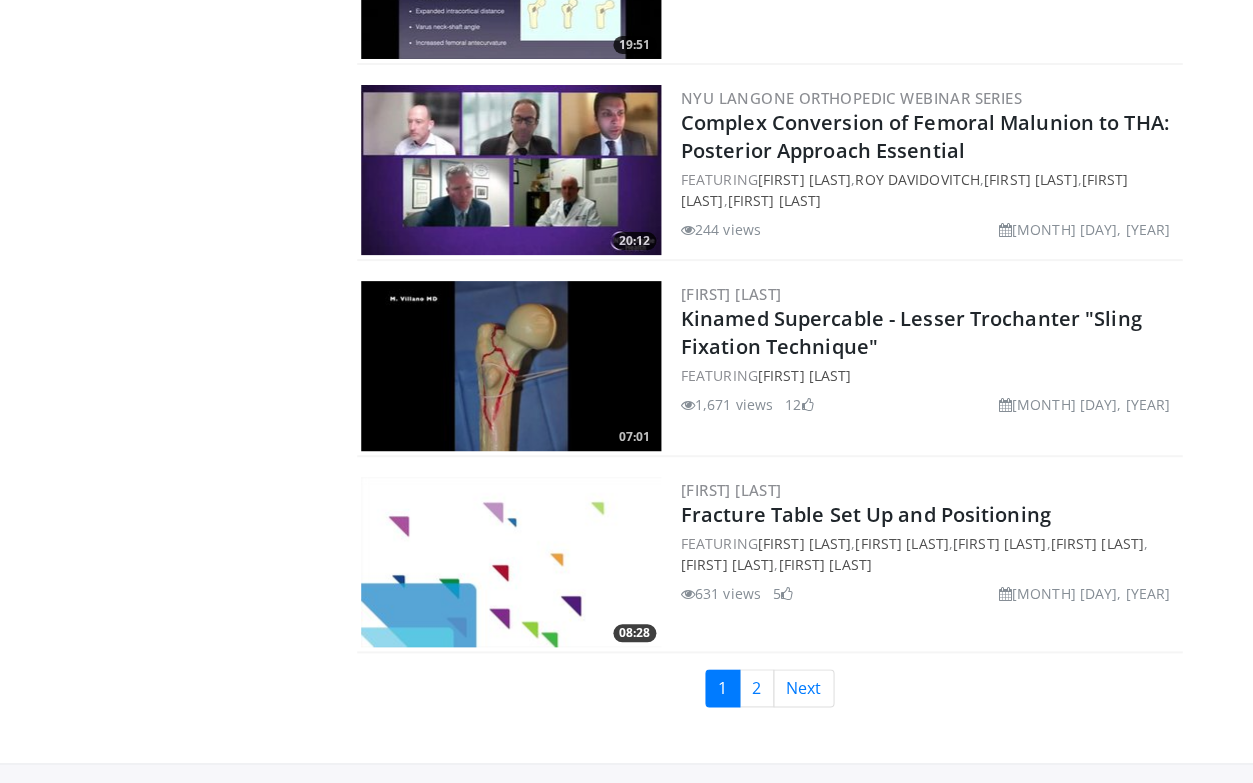 click at bounding box center [511, 562] 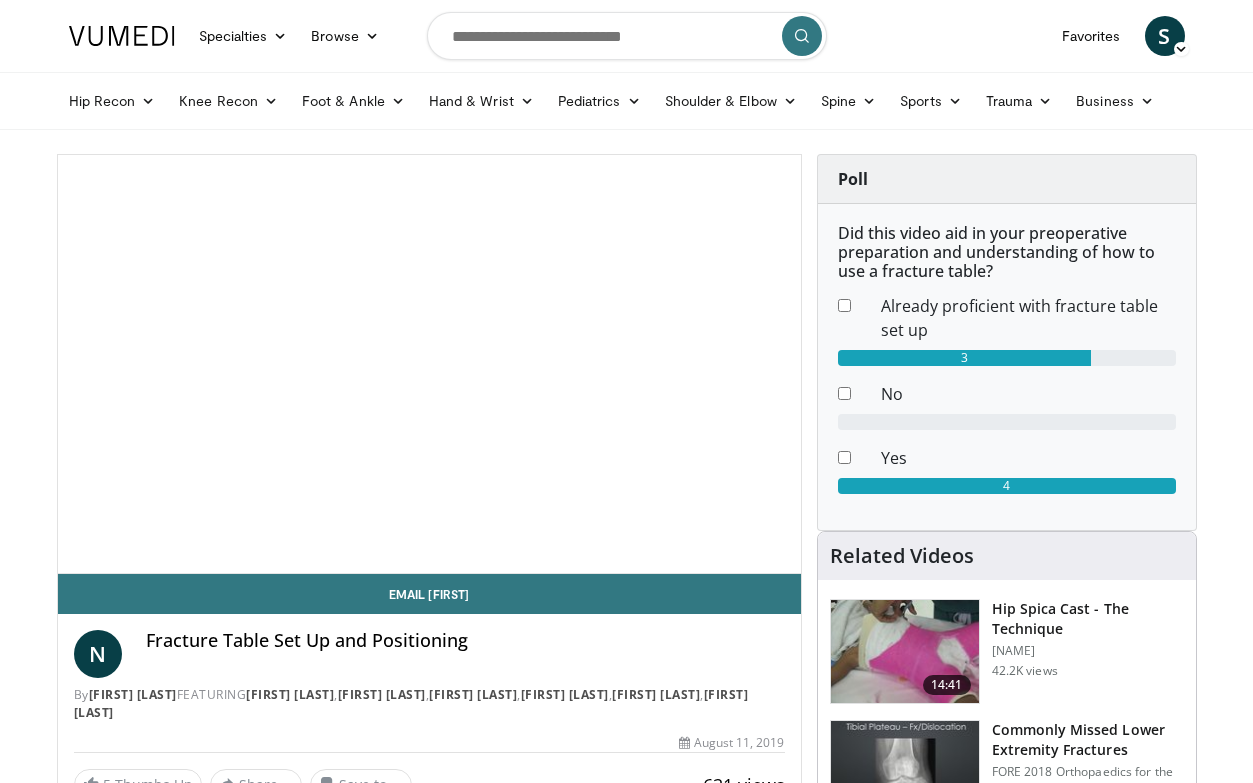 scroll, scrollTop: 0, scrollLeft: 0, axis: both 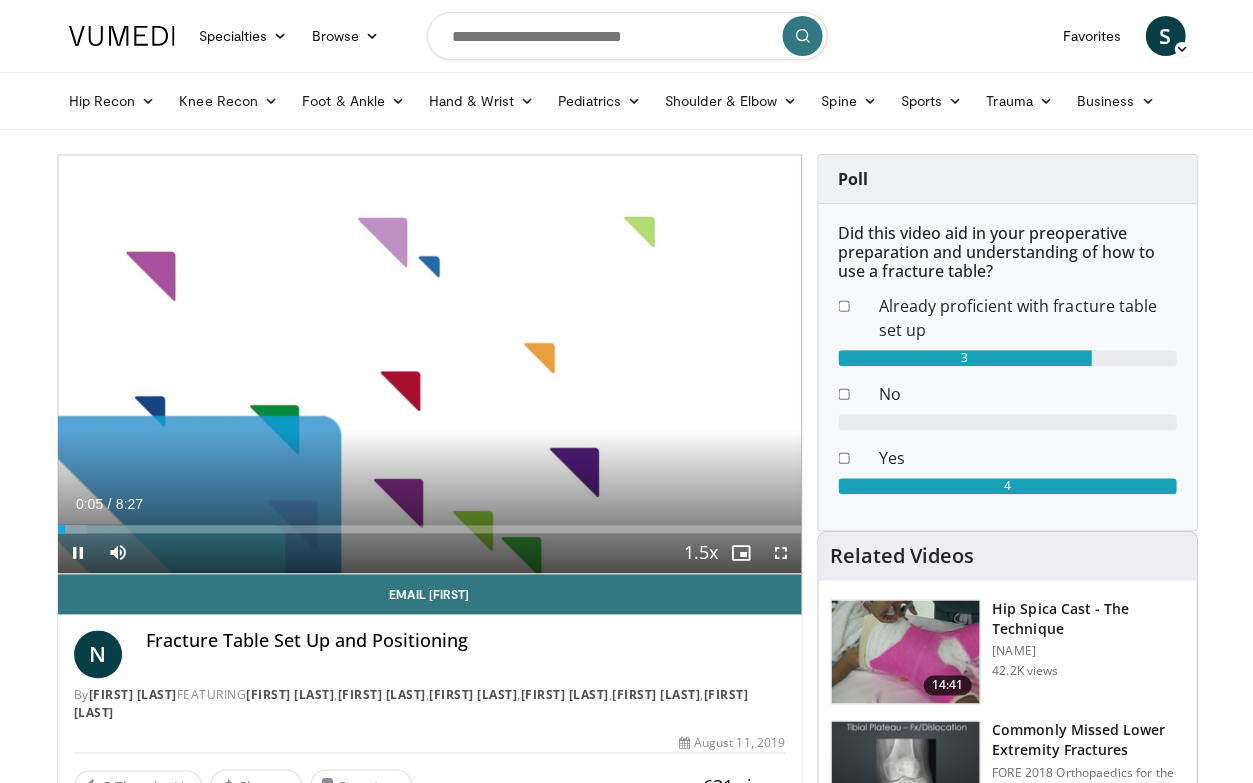 click at bounding box center (781, 553) 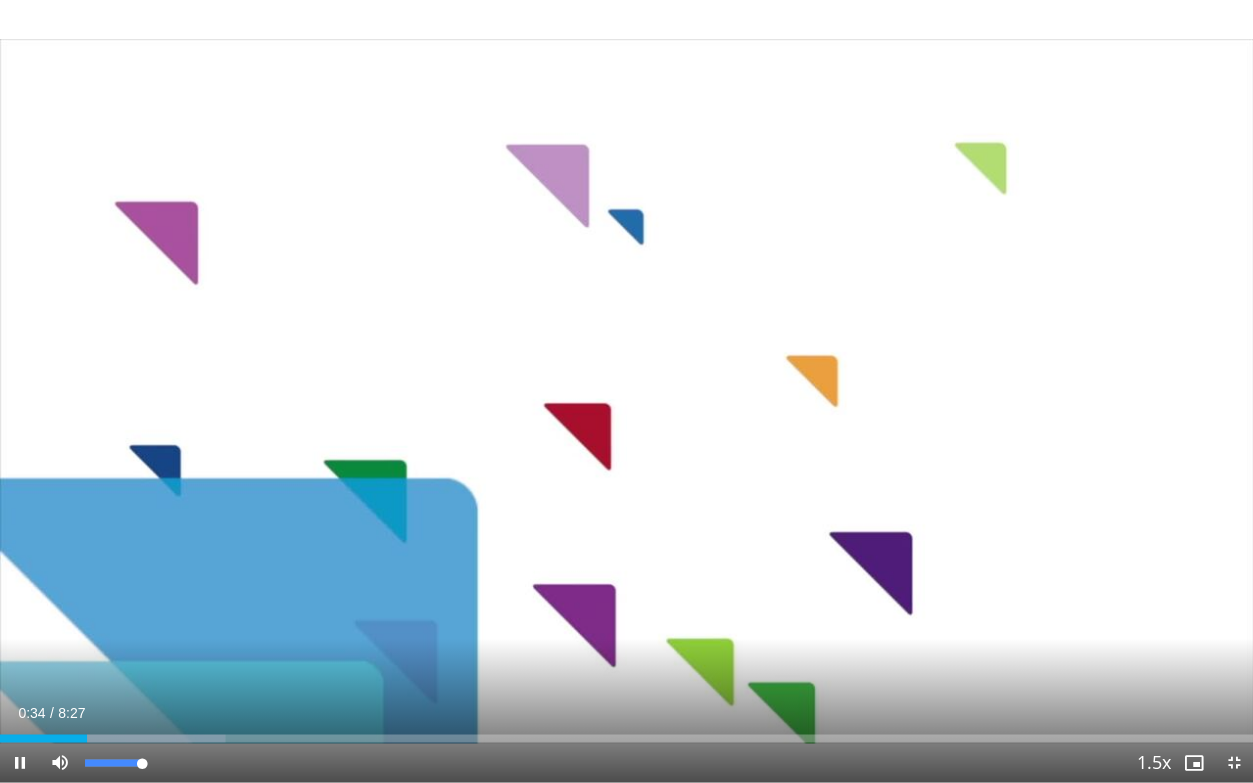 click at bounding box center (60, 762) 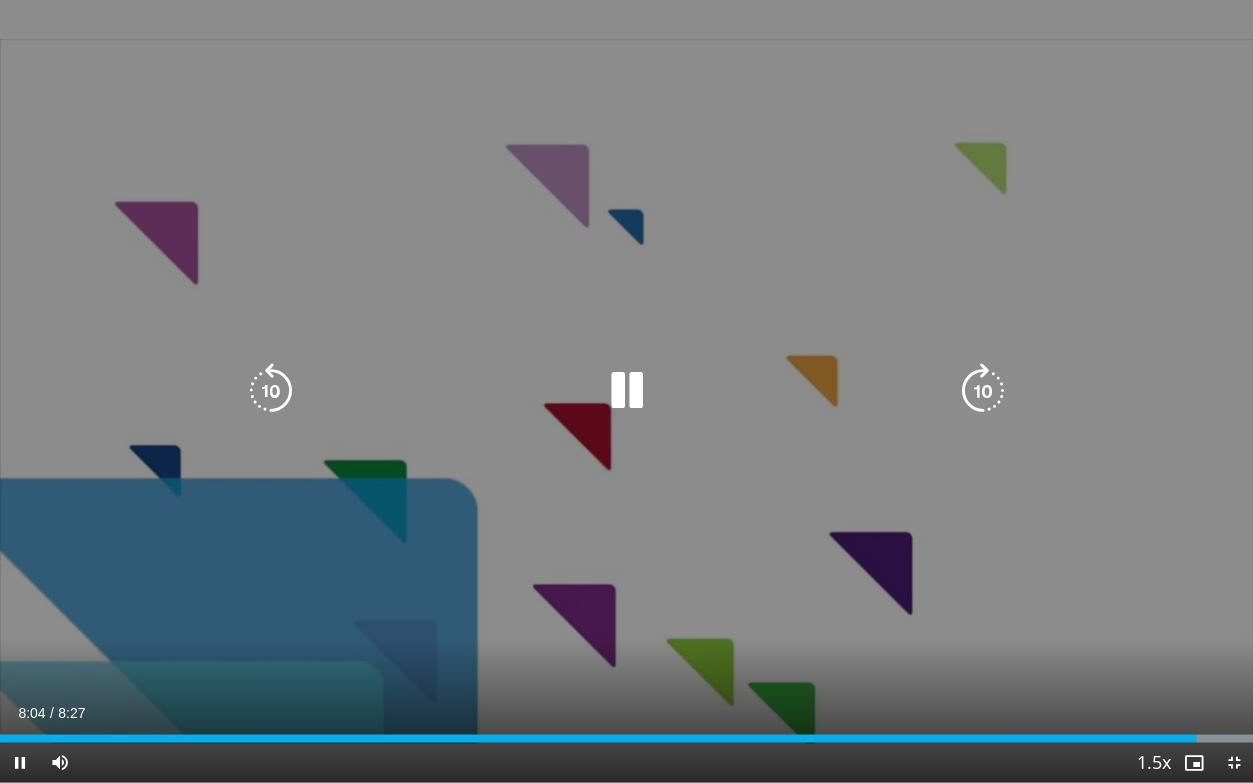 click at bounding box center [626, 391] 